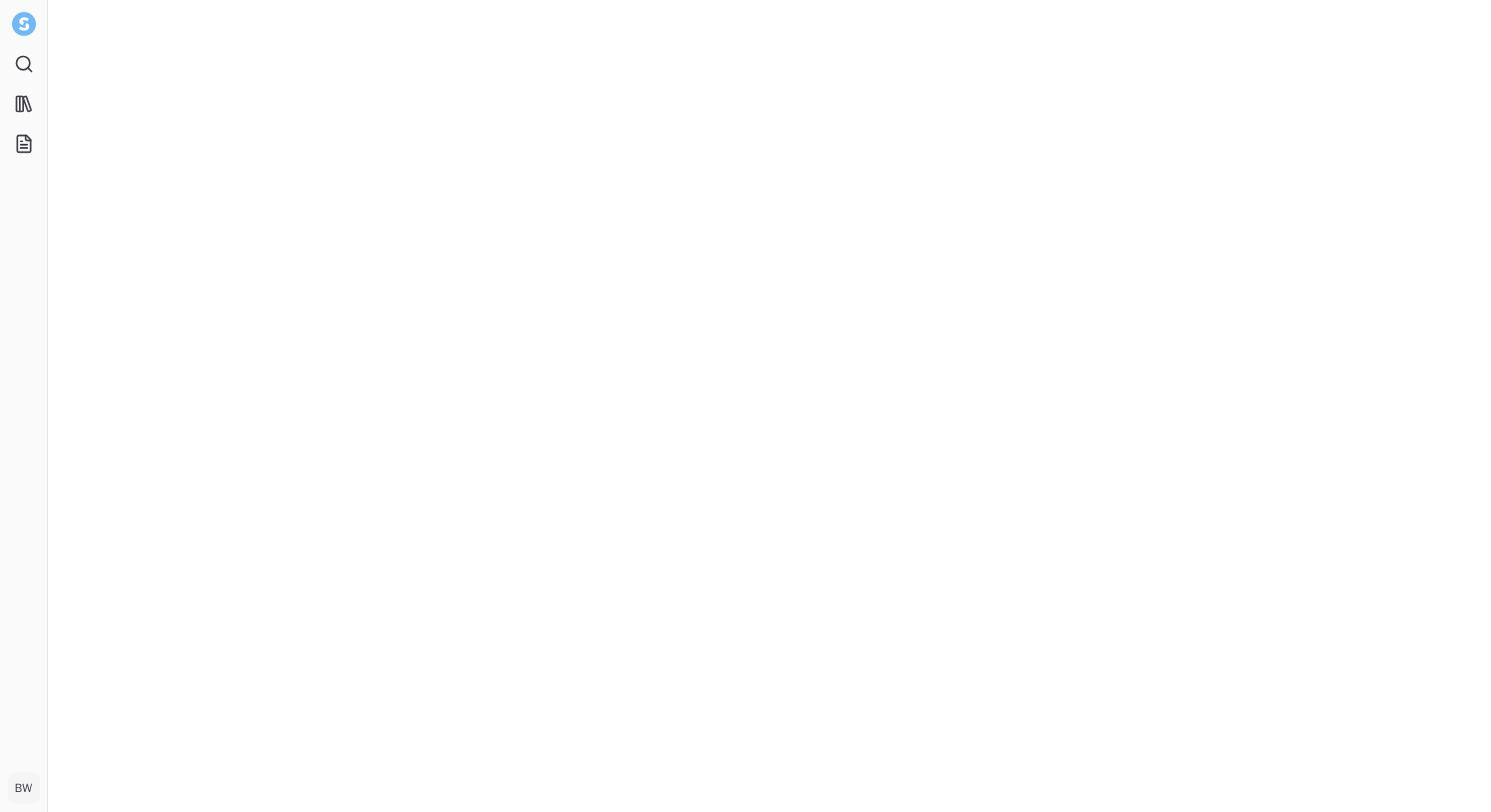 scroll, scrollTop: 0, scrollLeft: 0, axis: both 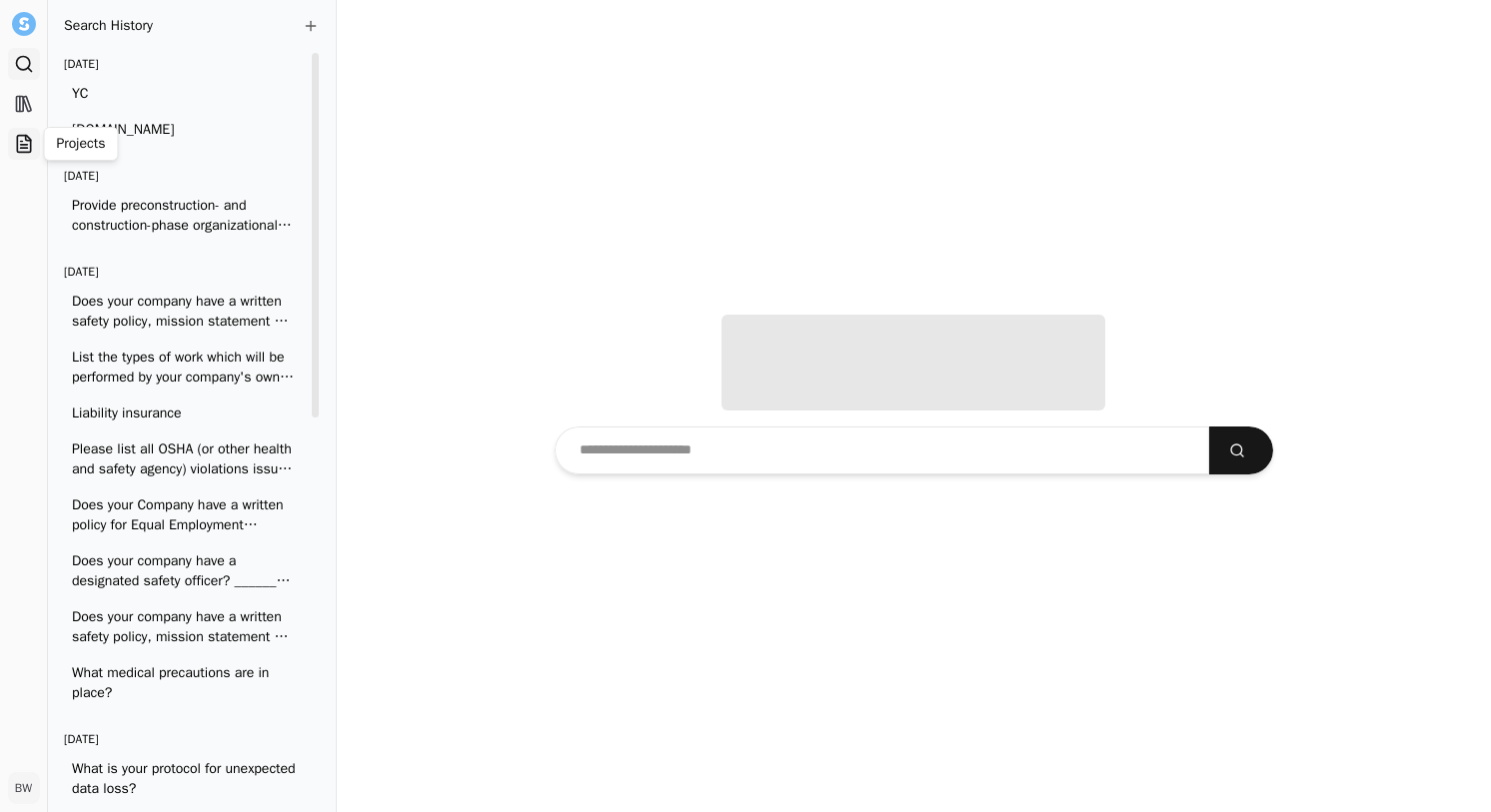click 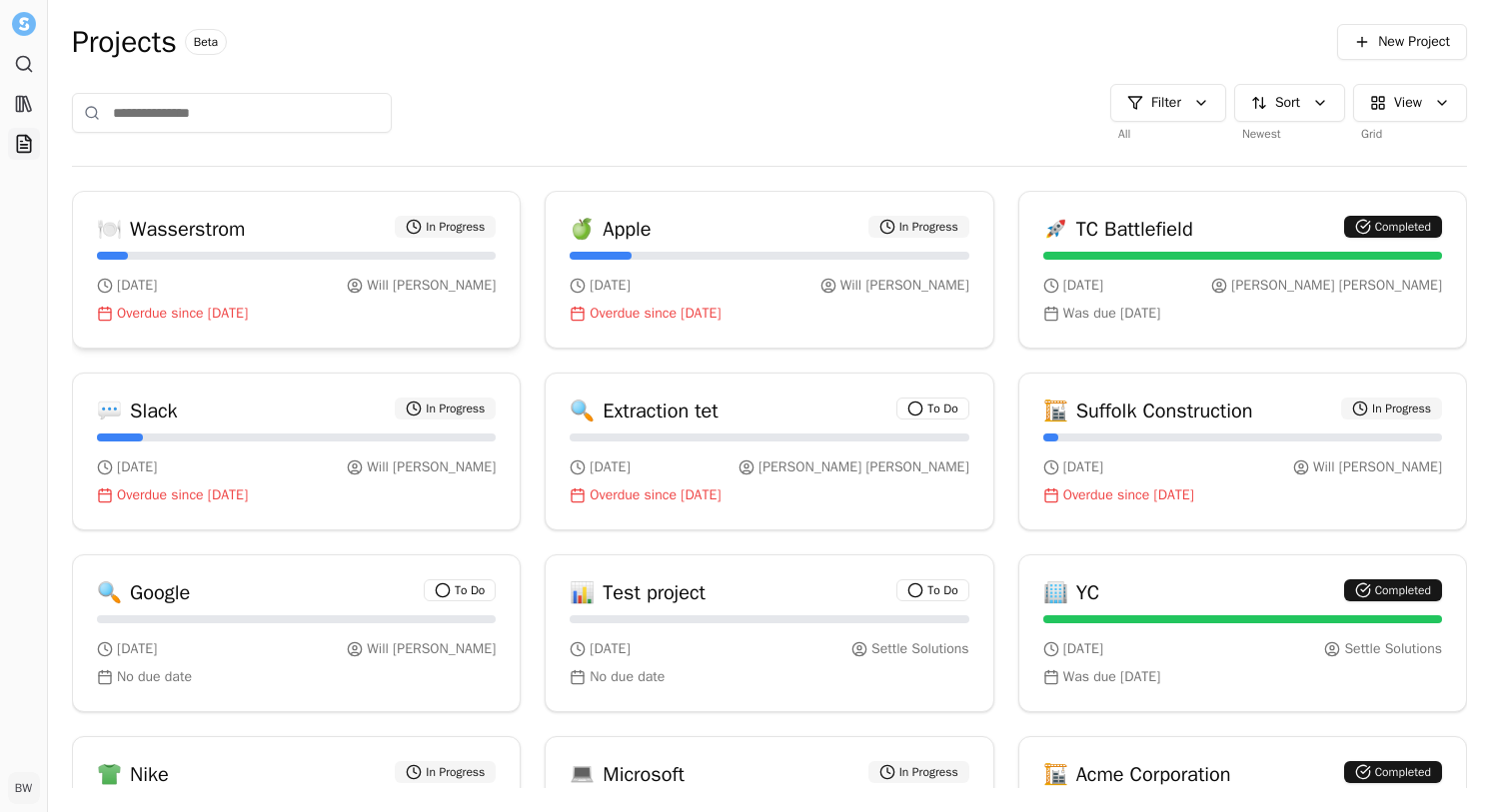 scroll, scrollTop: 122, scrollLeft: 0, axis: vertical 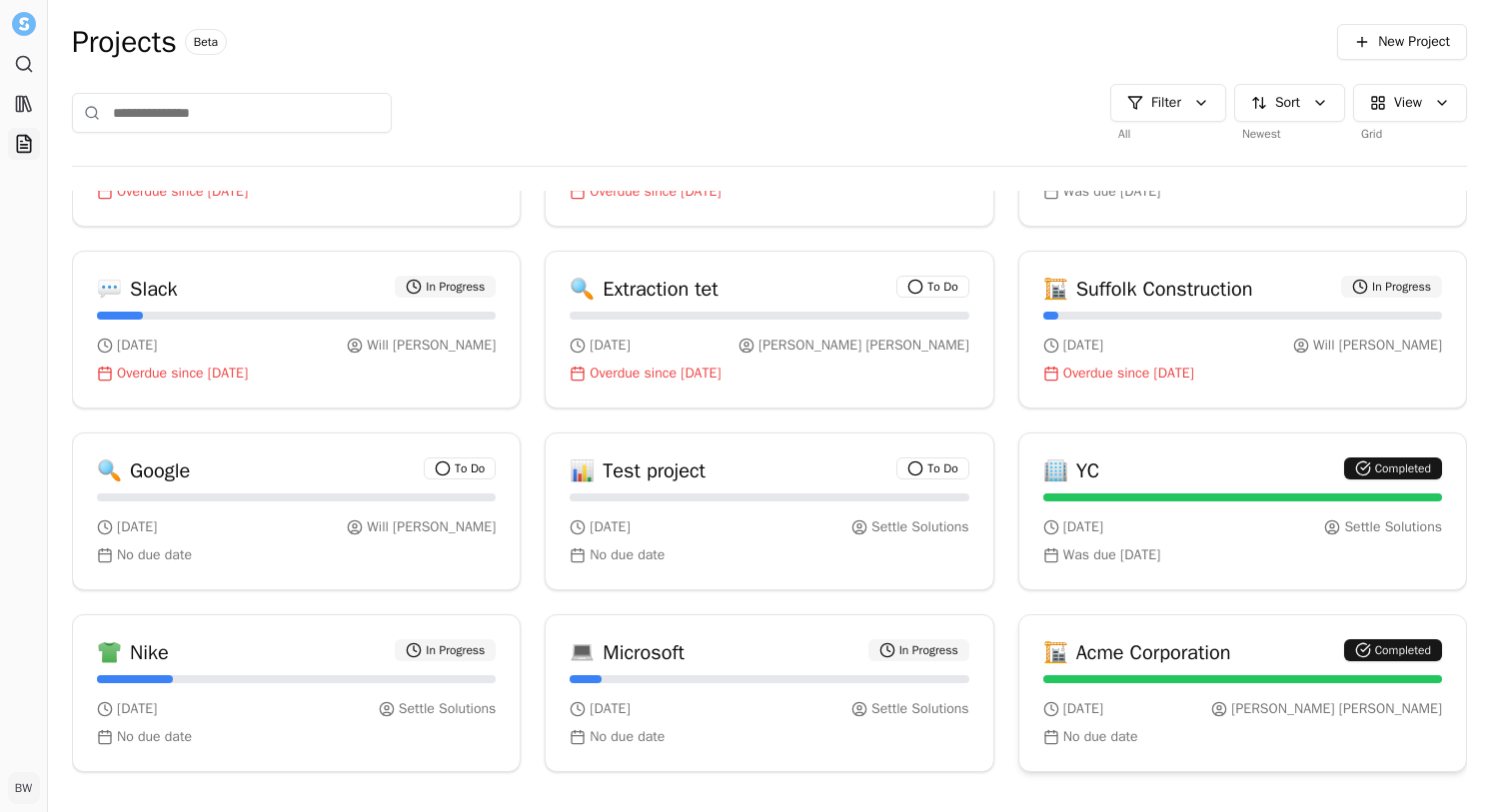 click on "🏗 Acme Corporation Completed" at bounding box center (1242, 645) 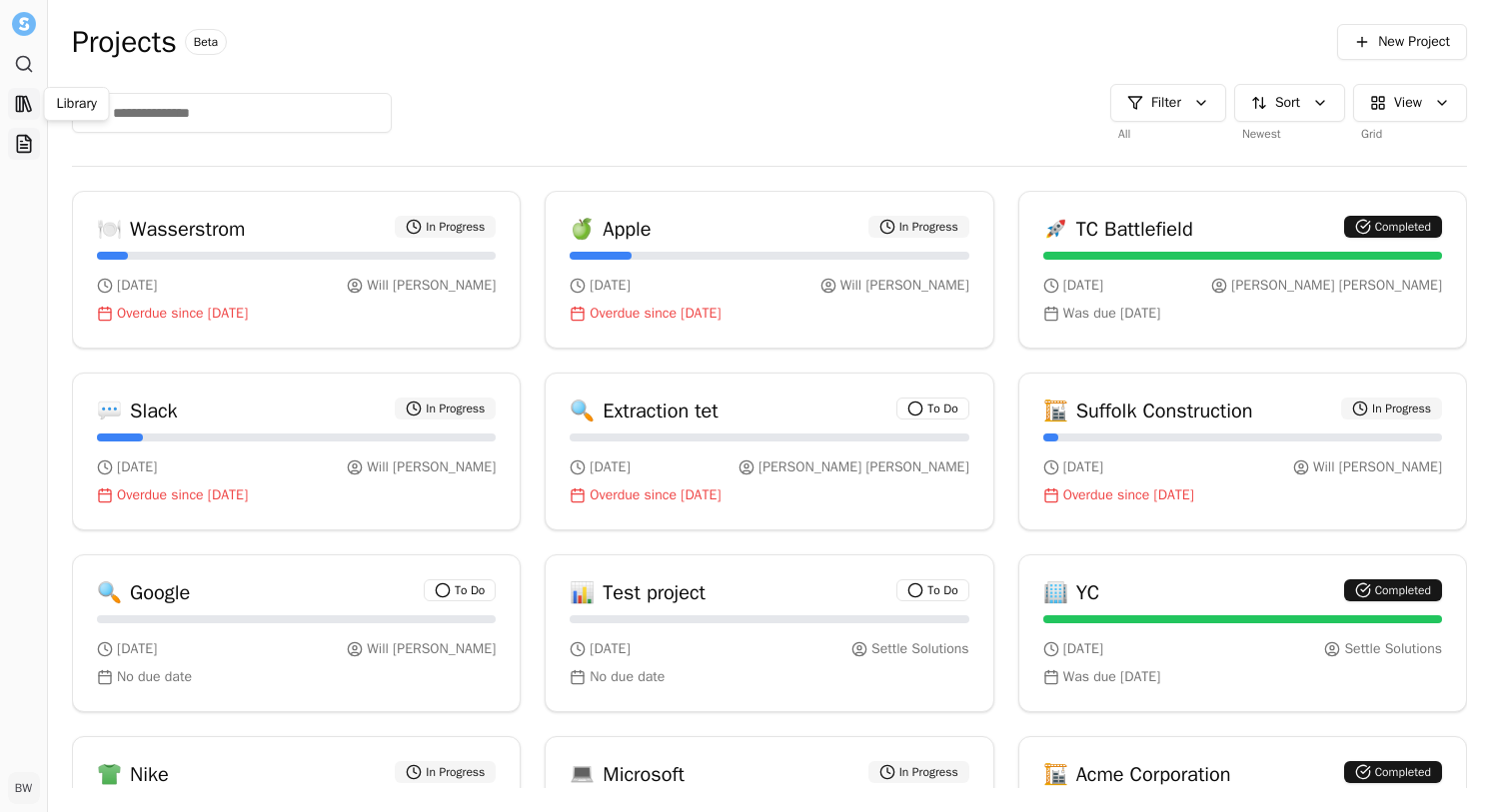 click 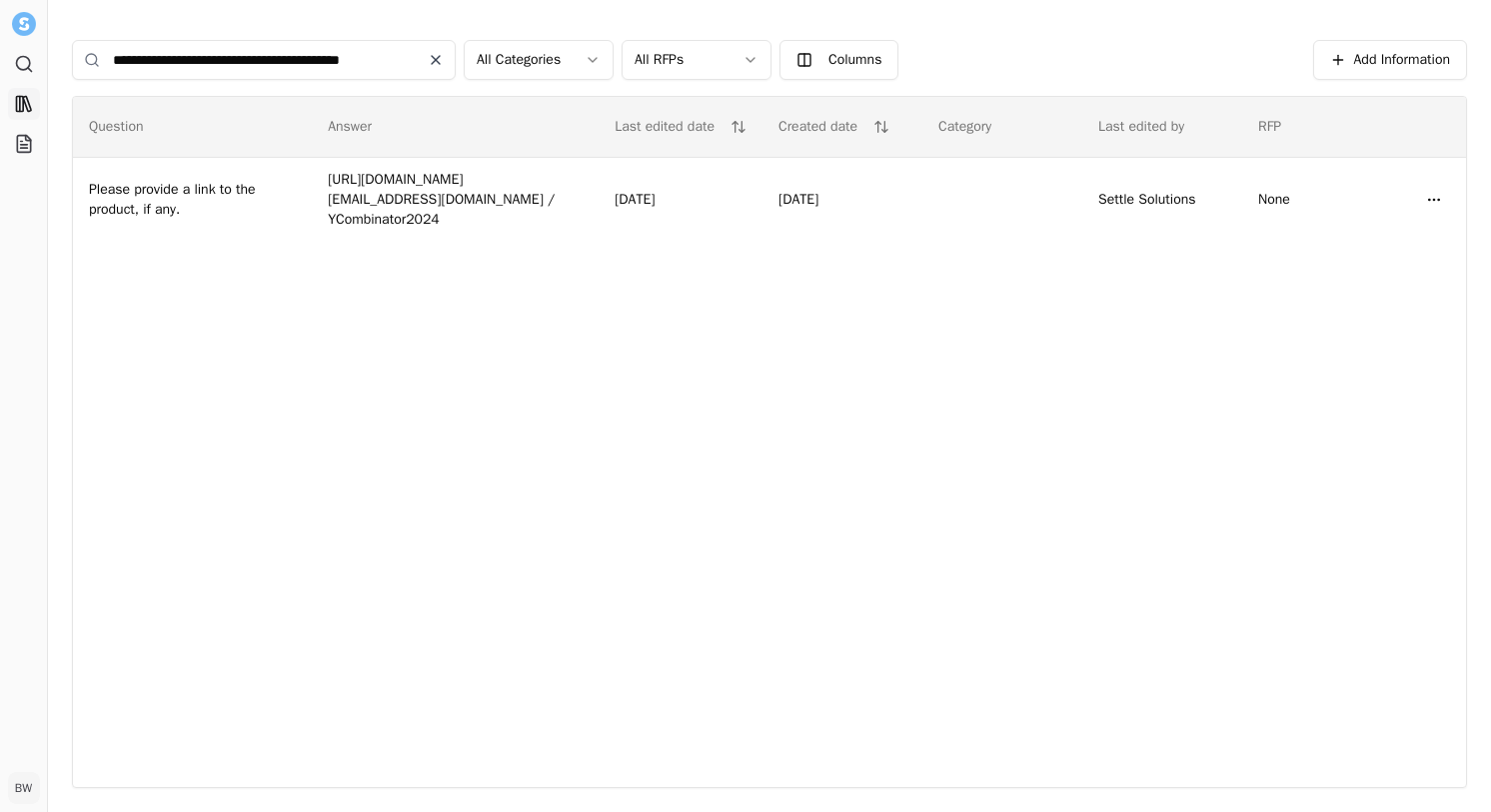 click 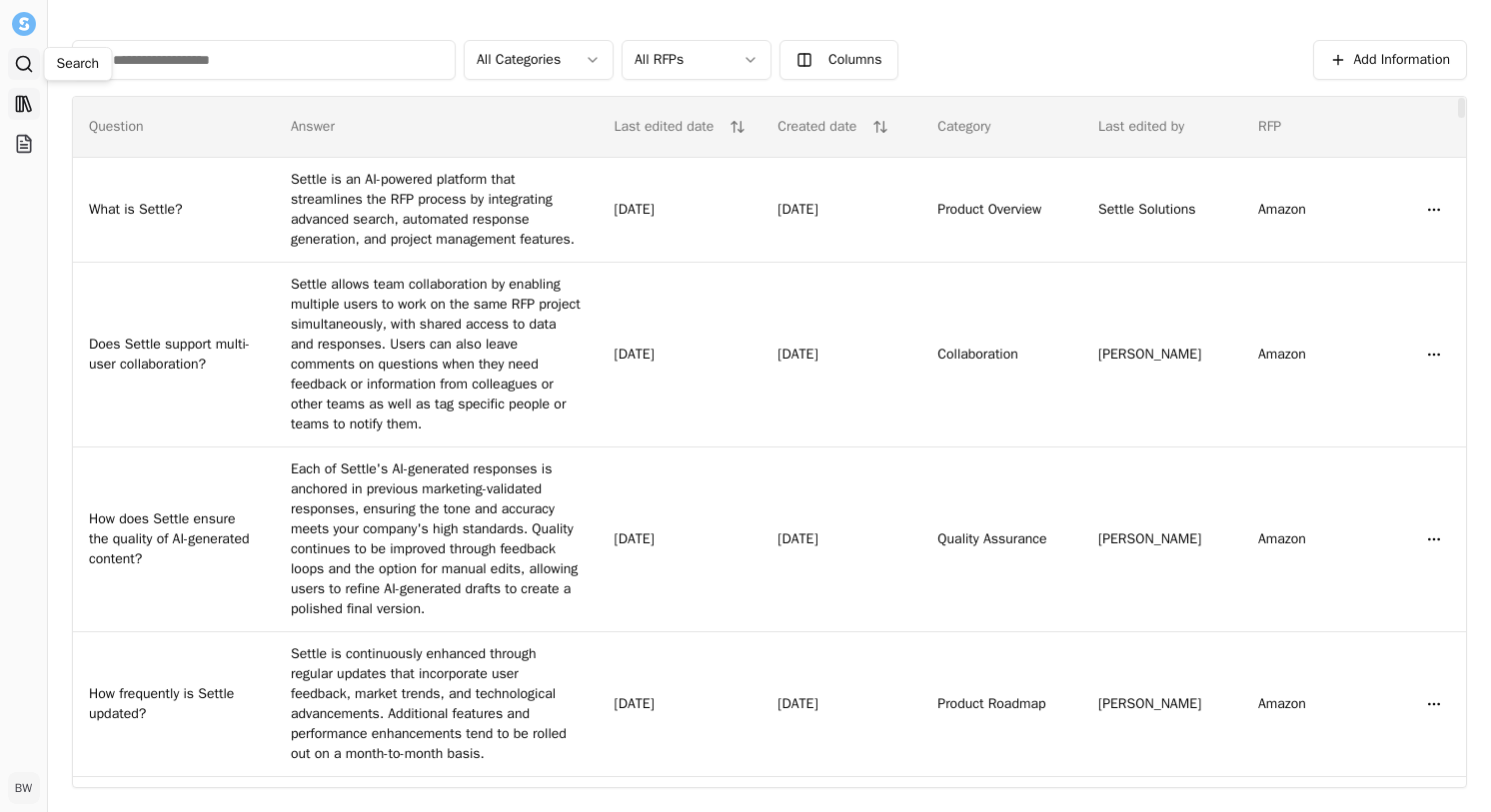 click 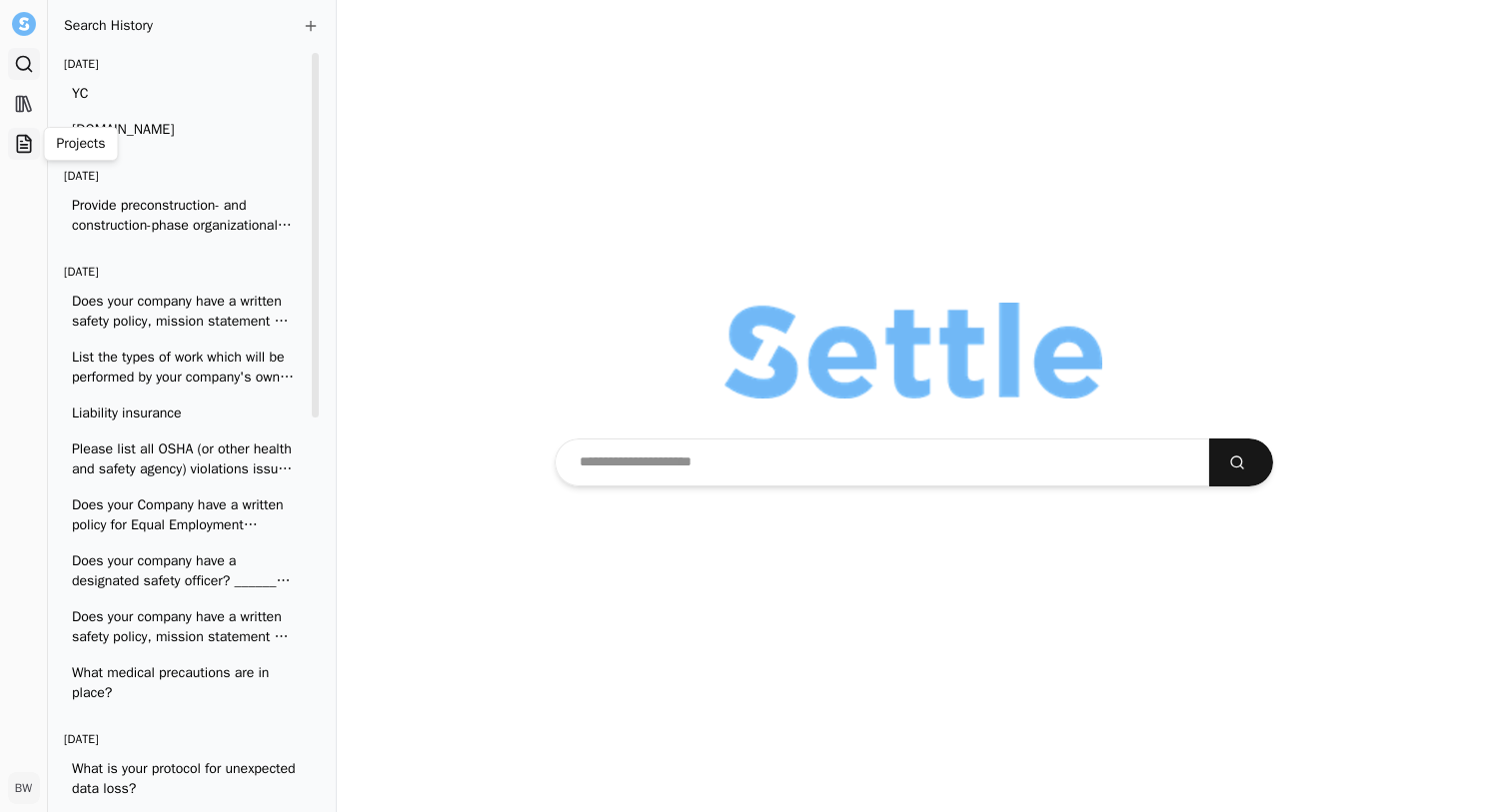 click 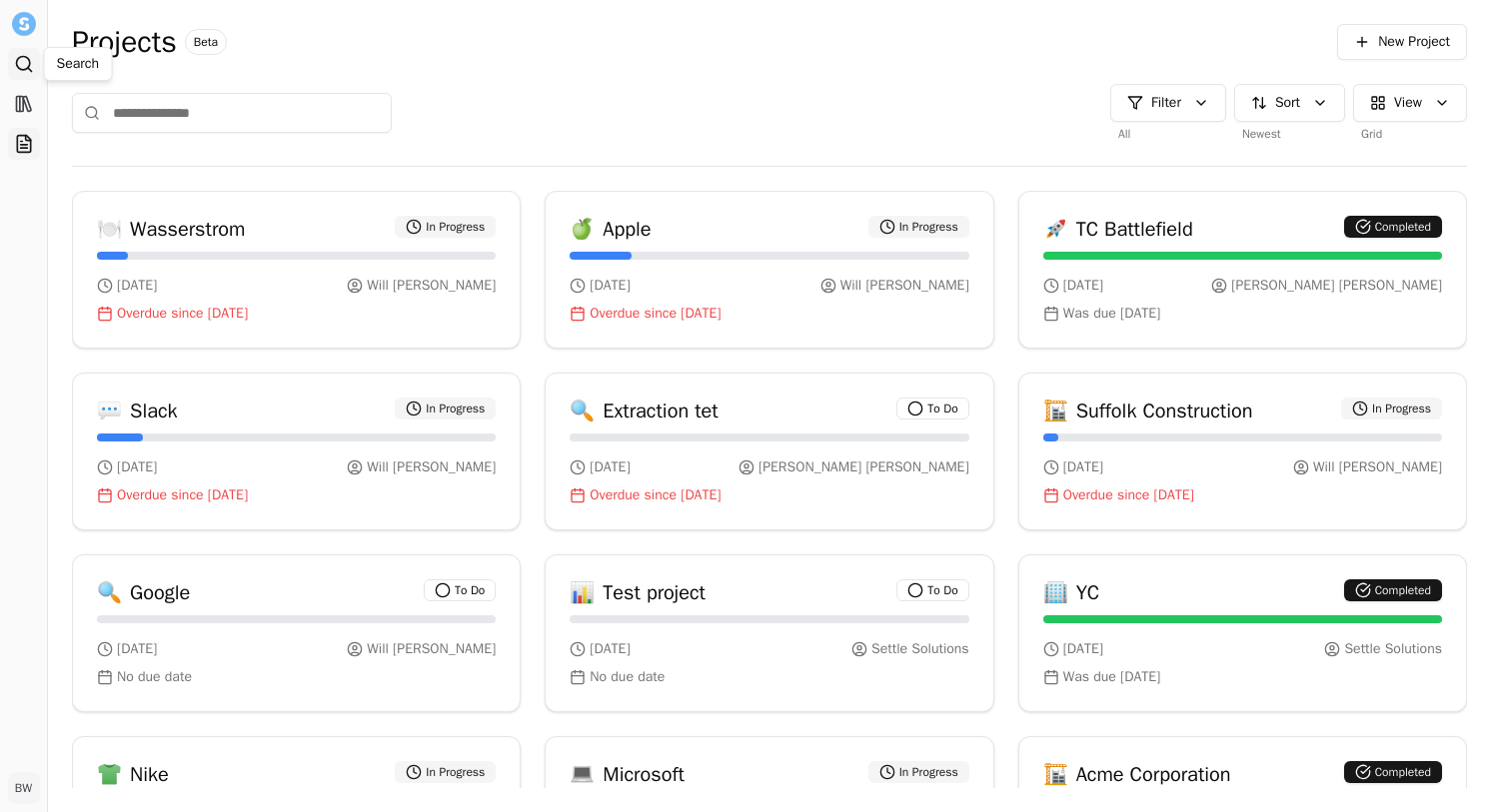 click 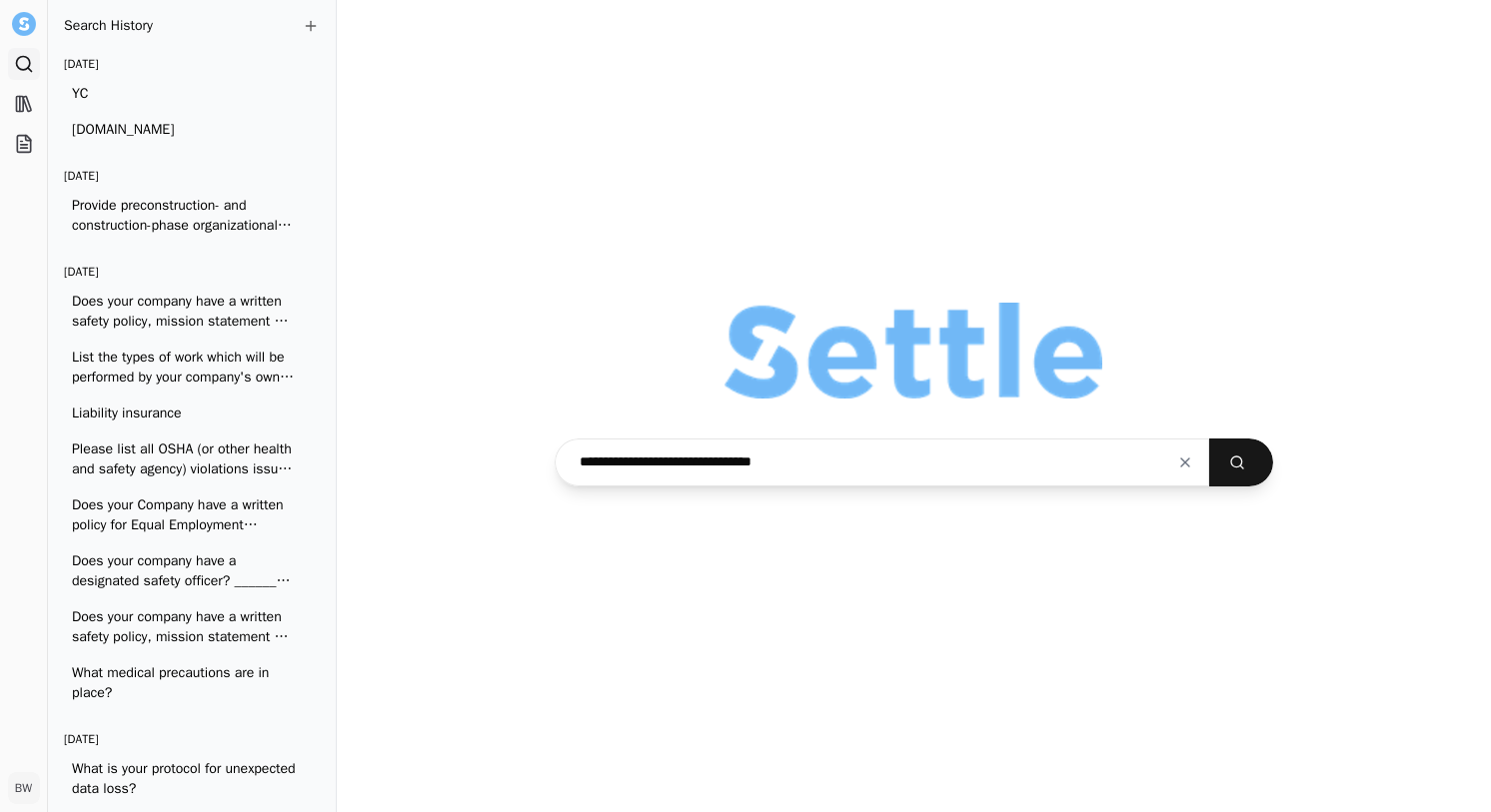 type on "**********" 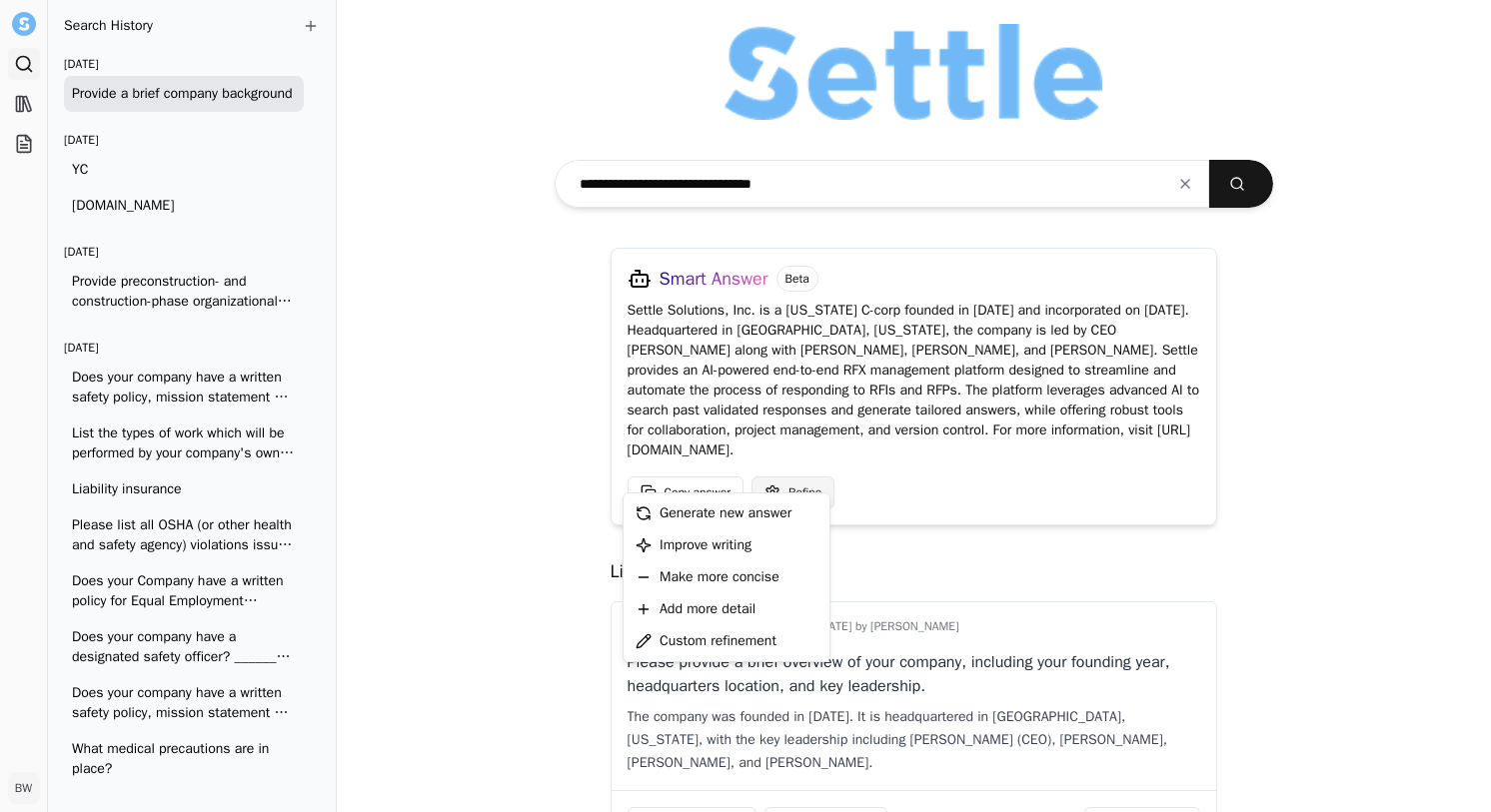 click on "Search Library Projects BW [PERSON_NAME] Toggle Sidebar Search Search History [DATE] Provide a brief company background [DATE] YC [DOMAIN_NAME] [DATE] Provide preconstruction- and construction-phase organizational charts showing the reporting relationships and responsibilities of all Key Personnel (along with their firm affiliations) and describe the [PERSON_NAME] Firm’s approach to the management of such Key Personnel. [DATE] Does your company have a written safety policy, mission statement or other document addressing the company's attitude and responsibility towards worker safety and the safety of the general public during construction?  ________.  If yes, please attach a copy of the document.  (NOTE:  Please do not send full copies of safety manuals.  If desired, in addition to the above, an index or Table of Contents from the manual is sufficient.) List the types of work which will be performed by your company's own forces: Liability insurance What medical precautions are in place? [DATE] Beta" at bounding box center (746, 406) 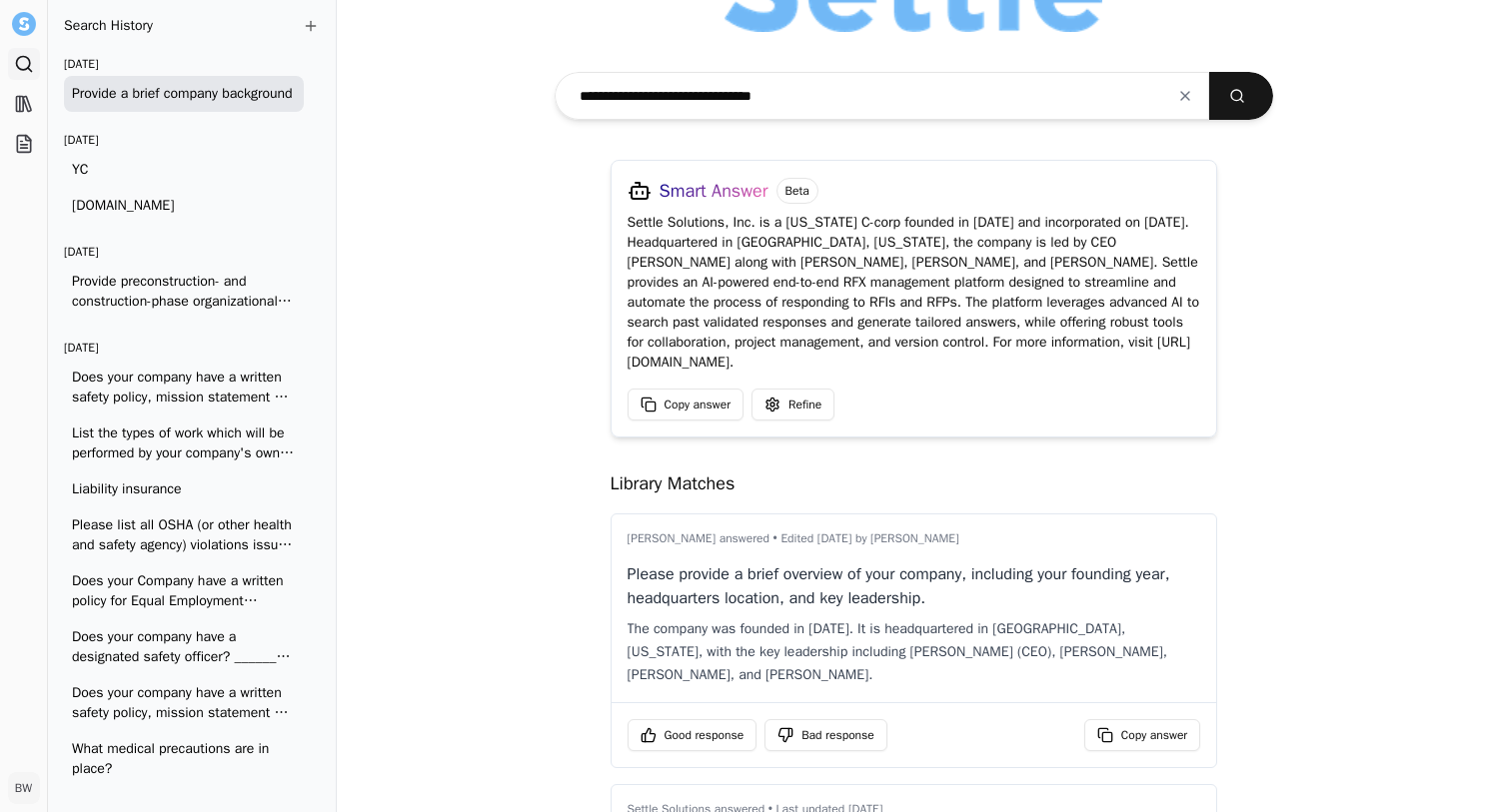 scroll, scrollTop: 0, scrollLeft: 0, axis: both 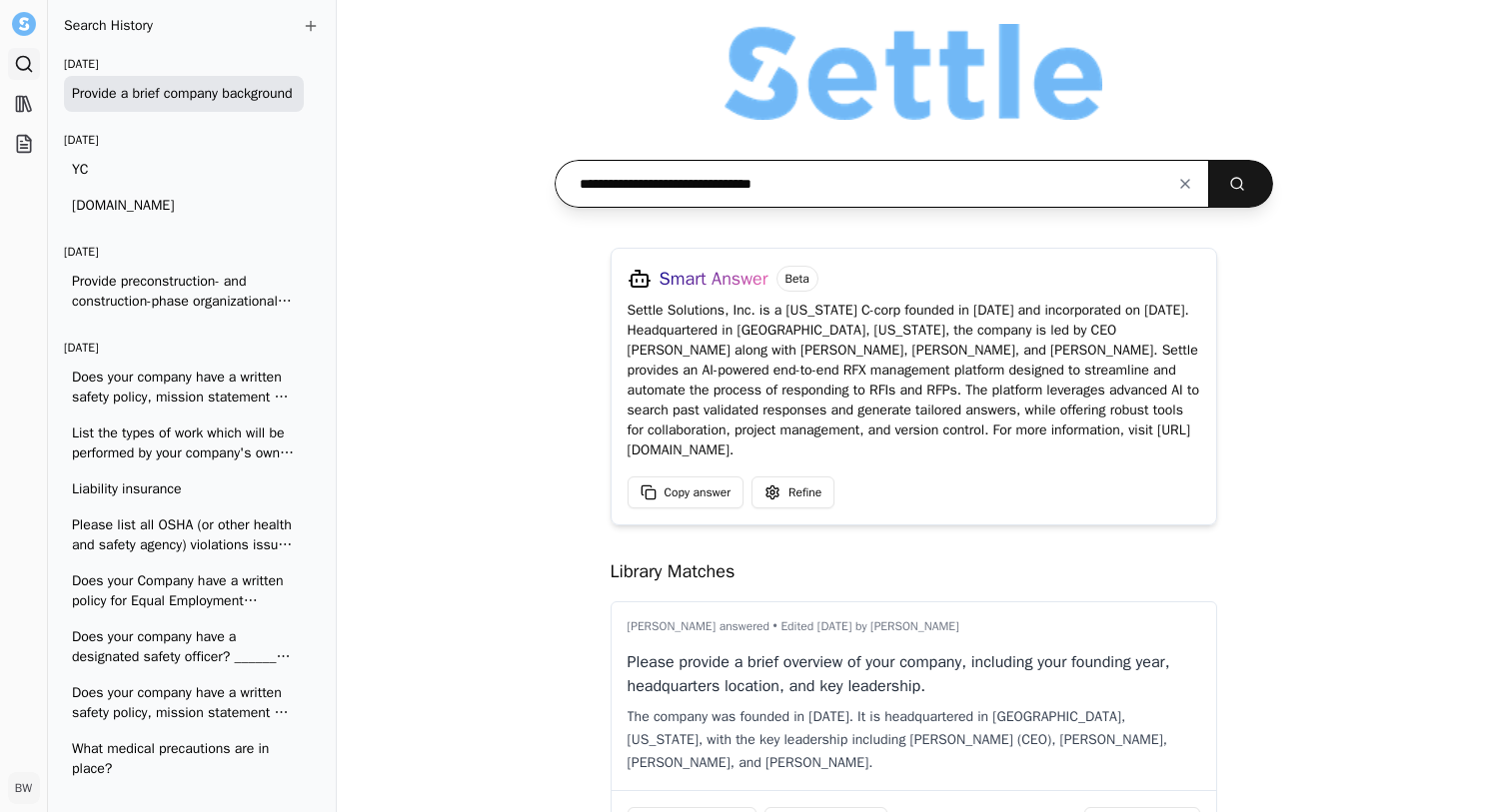 click on "**********" at bounding box center (882, 184) 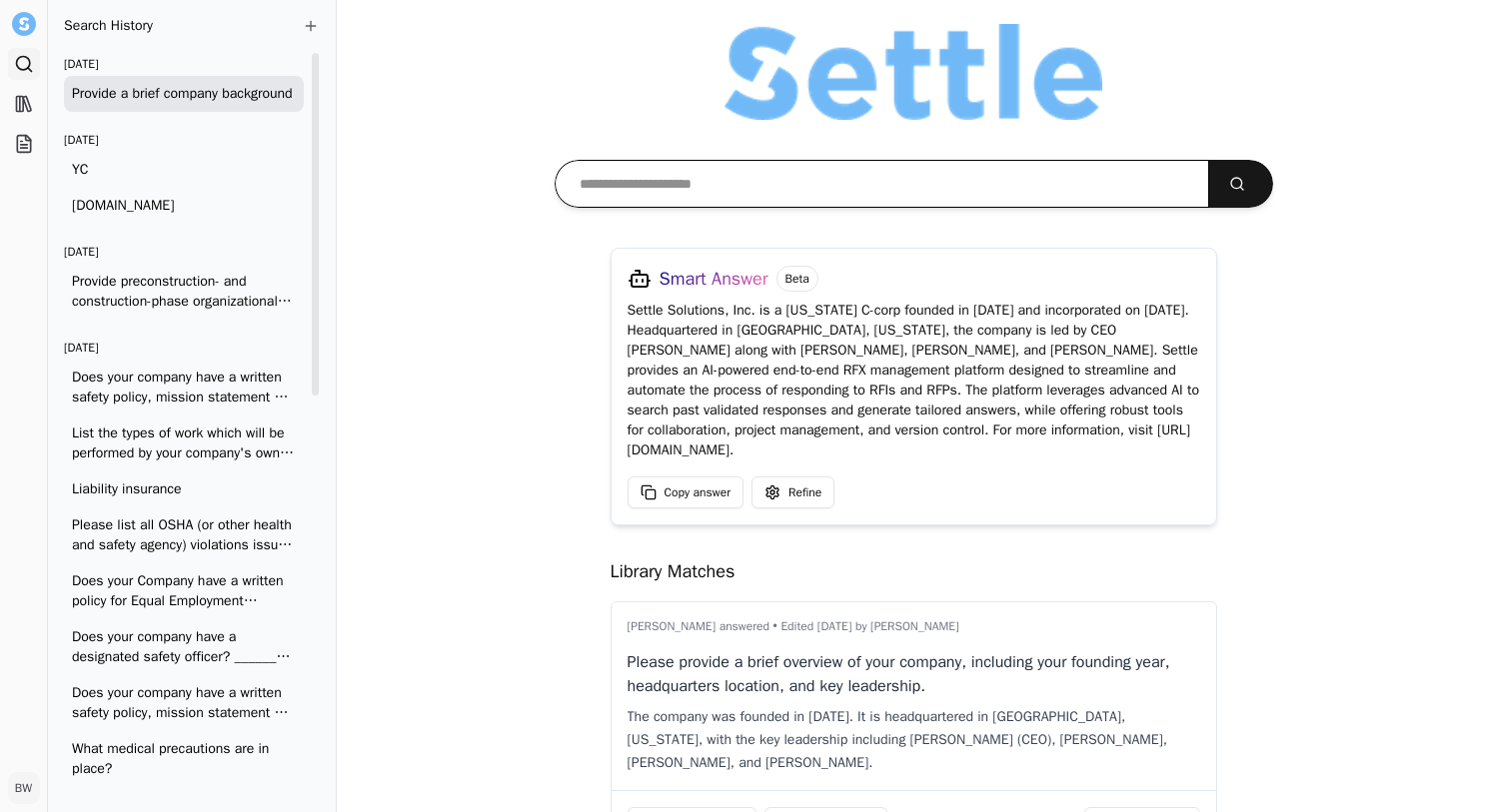 type 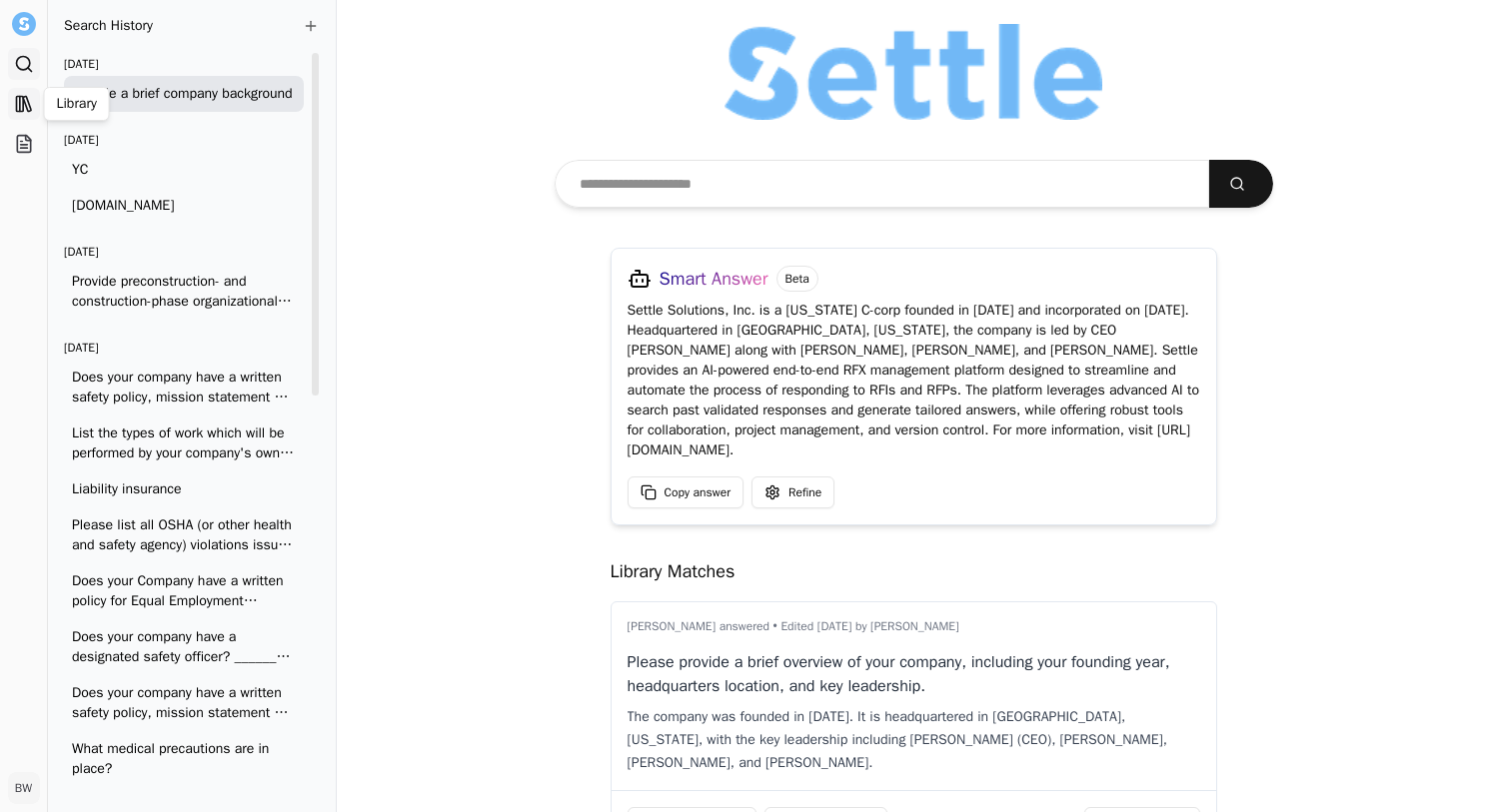 click 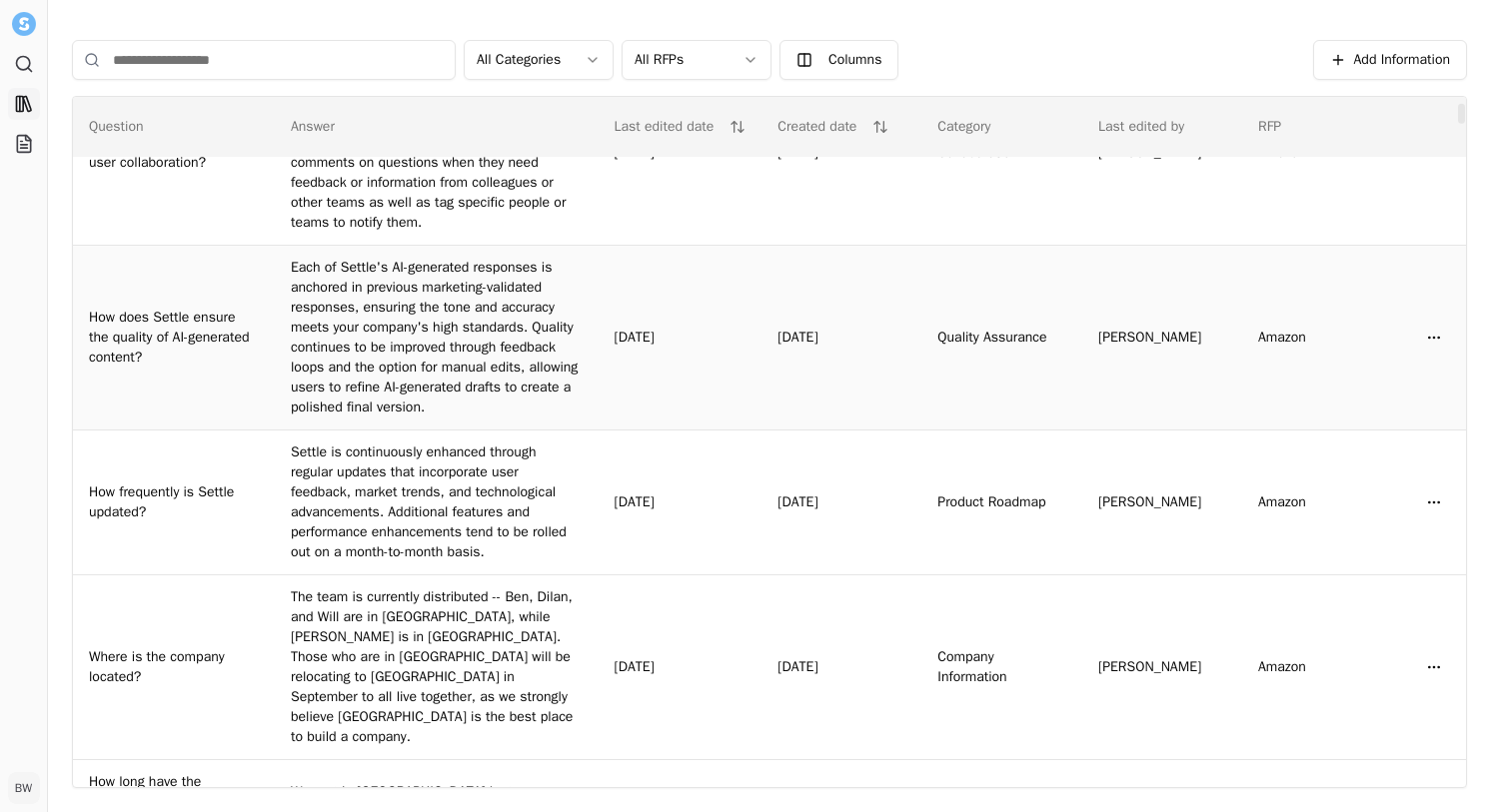 scroll, scrollTop: 192, scrollLeft: 0, axis: vertical 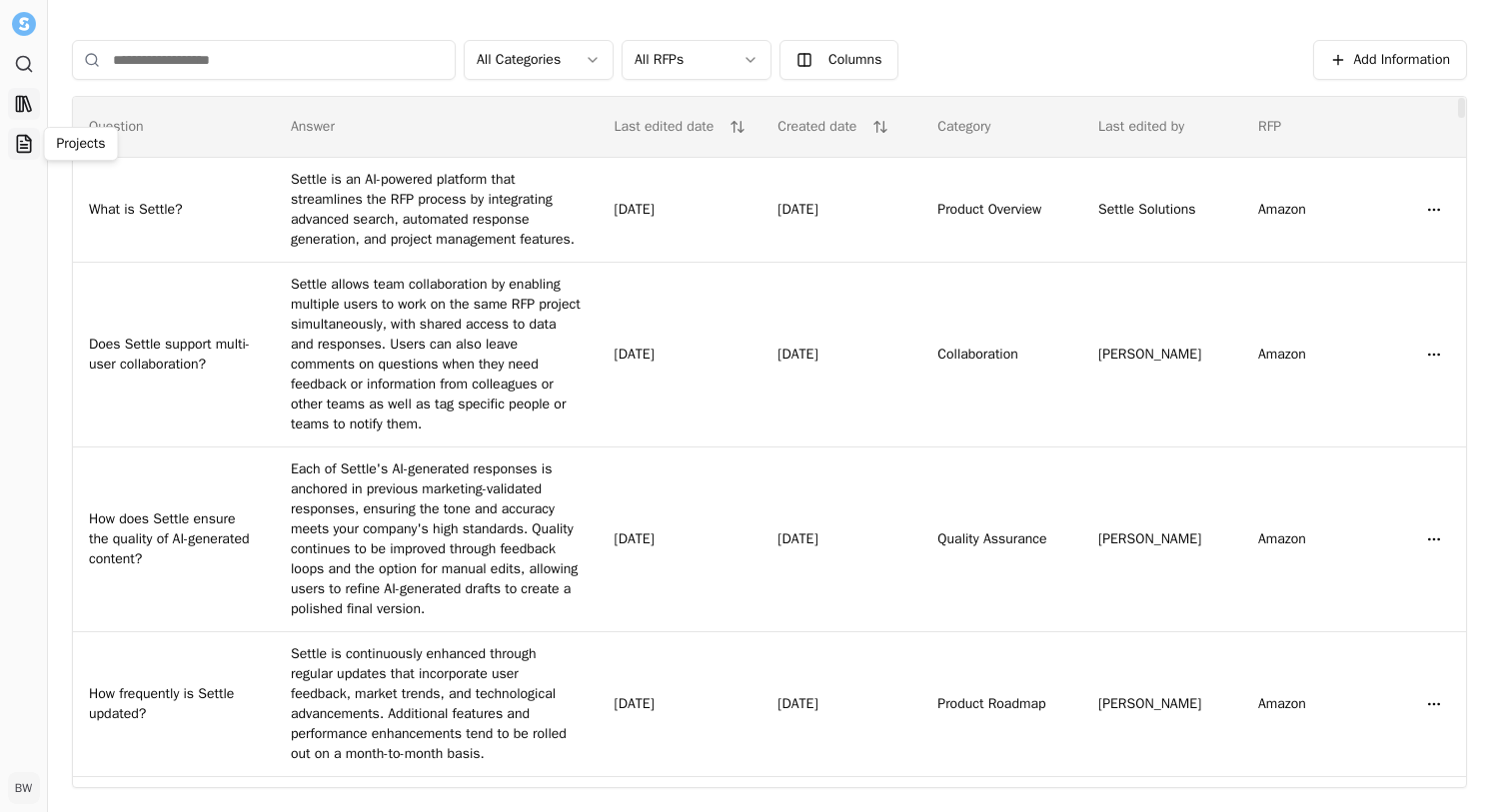 click 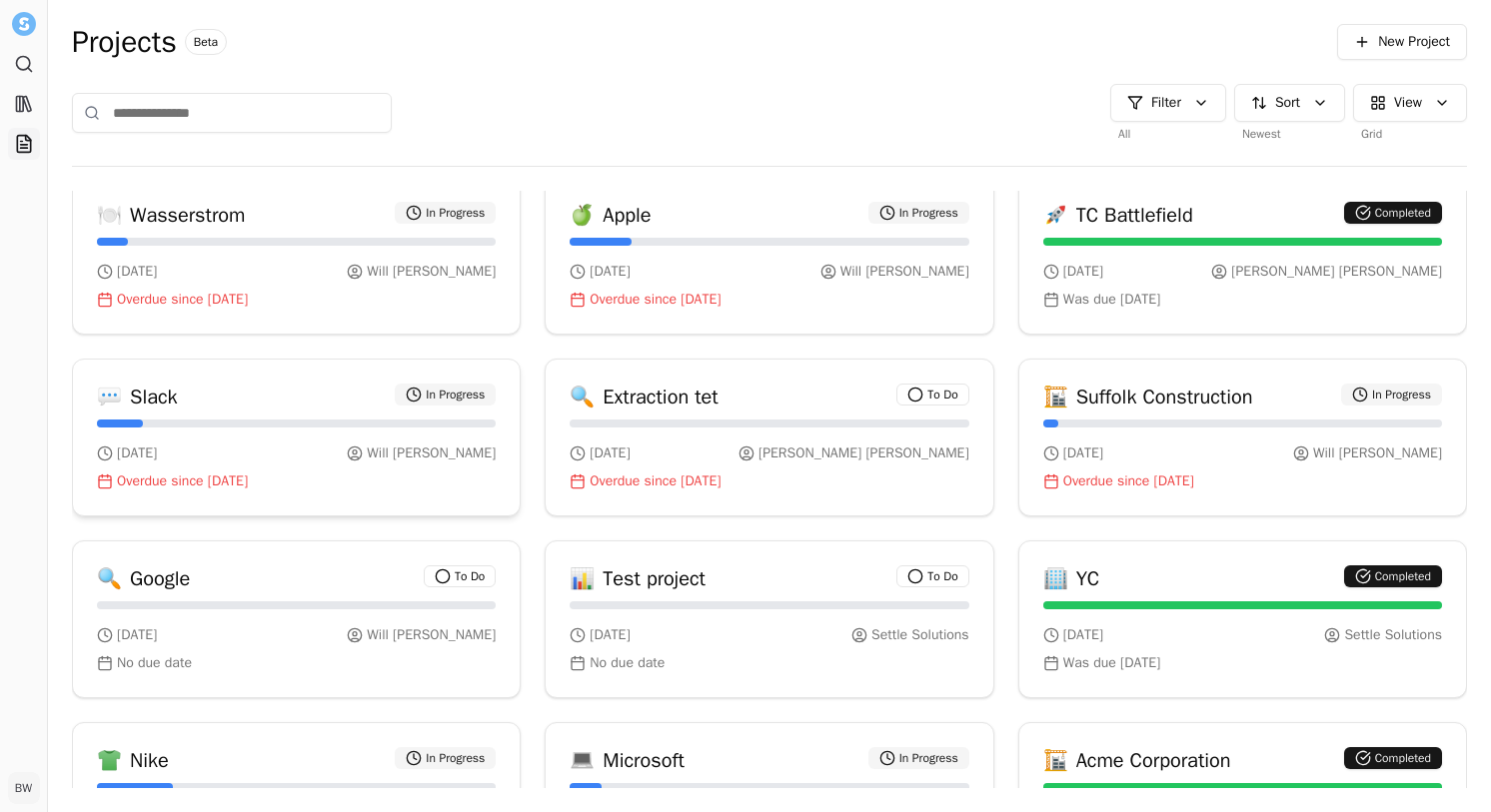 scroll, scrollTop: 0, scrollLeft: 0, axis: both 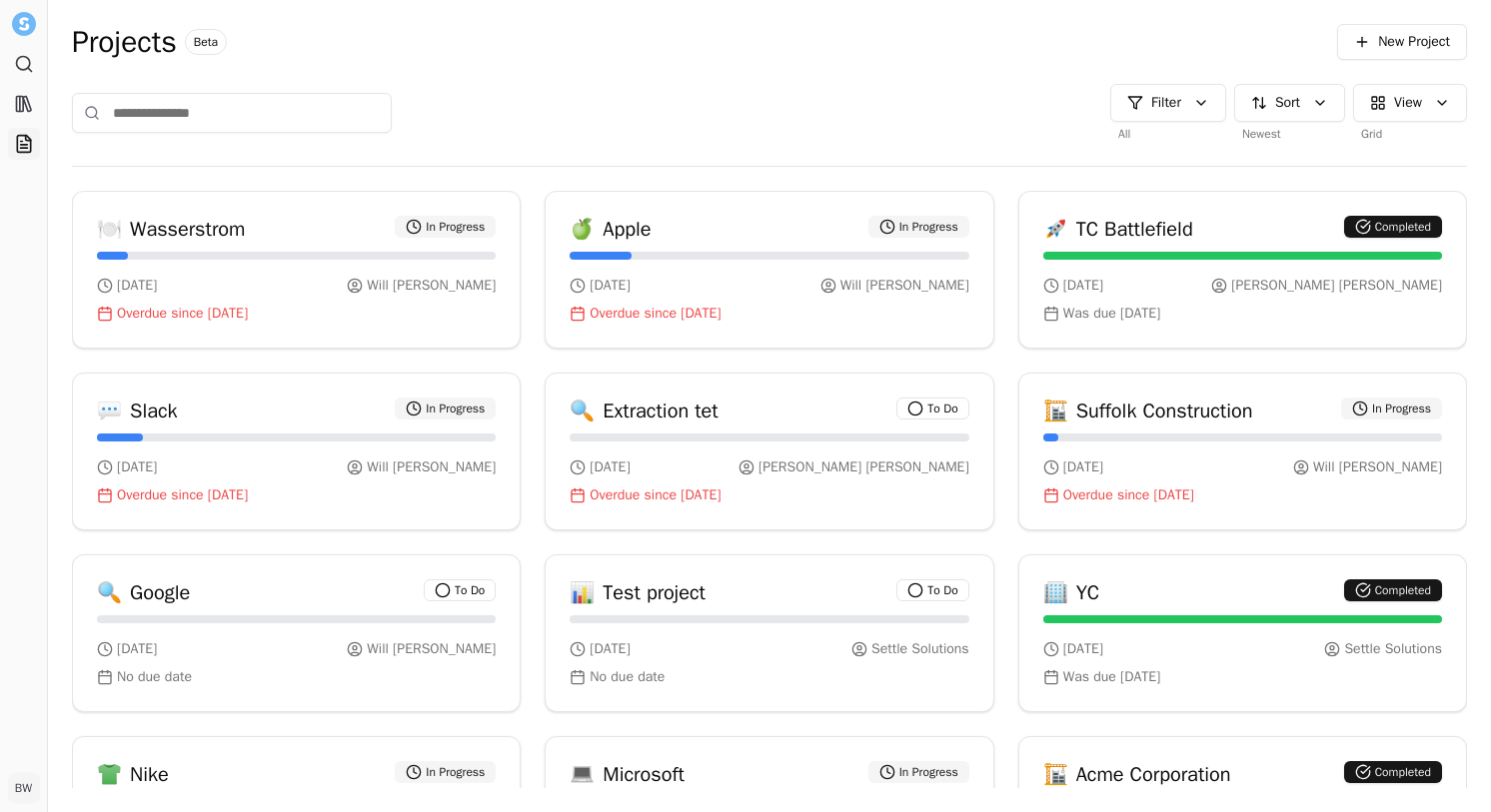 click on "Projects Beta New Project Filter All Sort Newest View Grid 🍽 Wasserstrom In Progress [DATE] [PERSON_NAME] Overdue since [DATE] 🍏 Apple In Progress [DATE] [PERSON_NAME] Overdue since [DATE] 🚀 TC Battlefield Completed [DATE] [PERSON_NAME] Was due [DATE] 💬 Slack In Progress [DATE] [PERSON_NAME] Overdue since [DATE] 🔍 Extraction tet To Do [DATE] [PERSON_NAME] Overdue since [DATE] 🏗 Suffolk Construction In Progress [DATE] [PERSON_NAME] Overdue since [DATE] 🔍 Google To Do [DATE] [PERSON_NAME] No due date 📊 Test project To Do [DATE] Settle   Solutions No due date 🏢 YC Completed [DATE] Settle   Solutions Was due [DATE] 👕 Nike In Progress [DATE] Settle   Solutions No due date 💻 Microsoft In Progress [DATE] Settle   Solutions No due date 🏗 Acme Corporation Completed [DATE] [PERSON_NAME] No due date" at bounding box center (769, 406) 